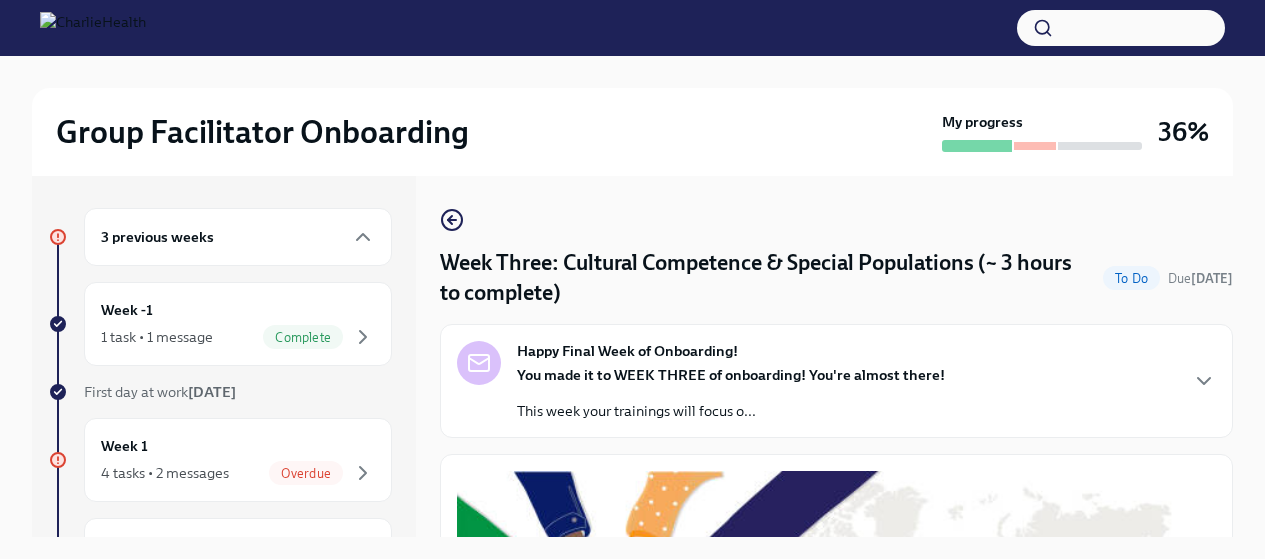 scroll, scrollTop: 0, scrollLeft: 0, axis: both 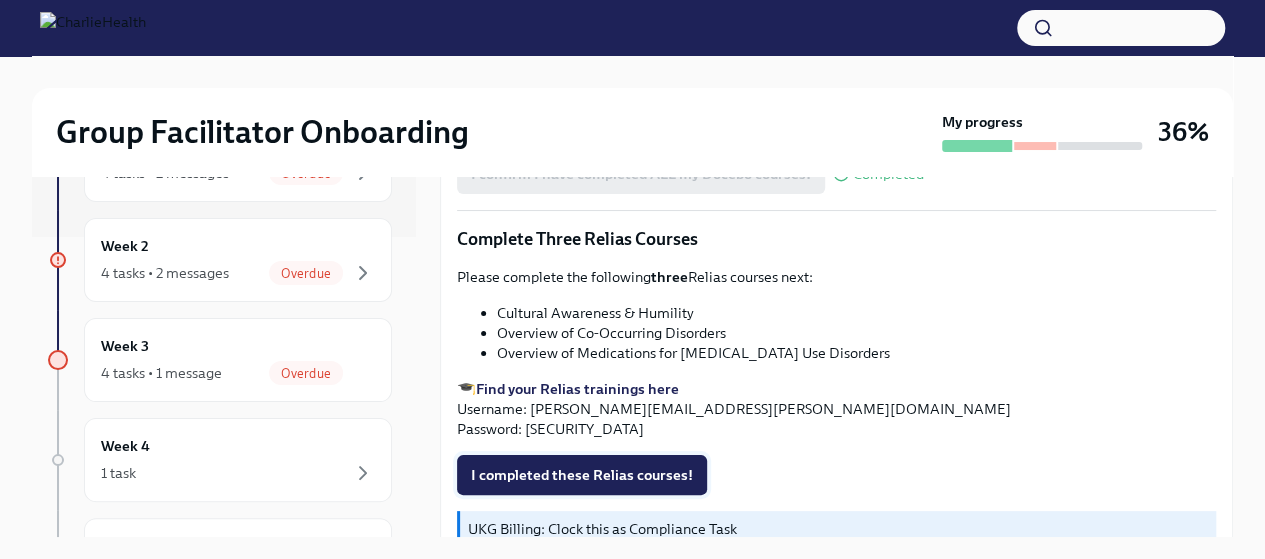 click on "I completed these Relias courses!" at bounding box center (582, 475) 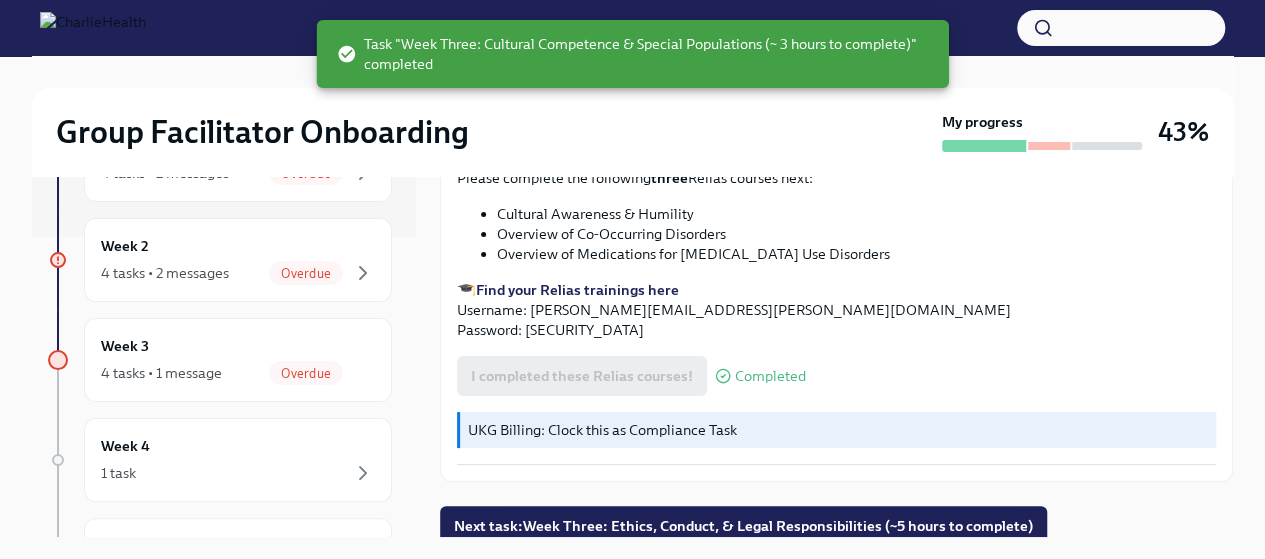 scroll, scrollTop: 1574, scrollLeft: 0, axis: vertical 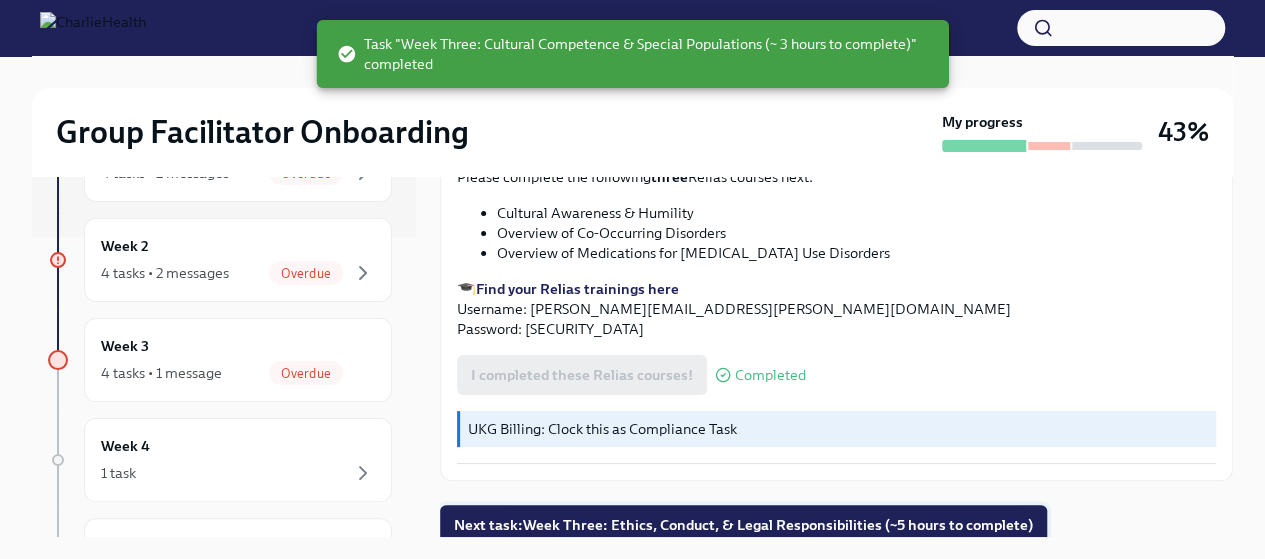click on "Next task :  Week Three: Ethics, Conduct, & Legal Responsibilities (~5 hours to complete)" at bounding box center (743, 525) 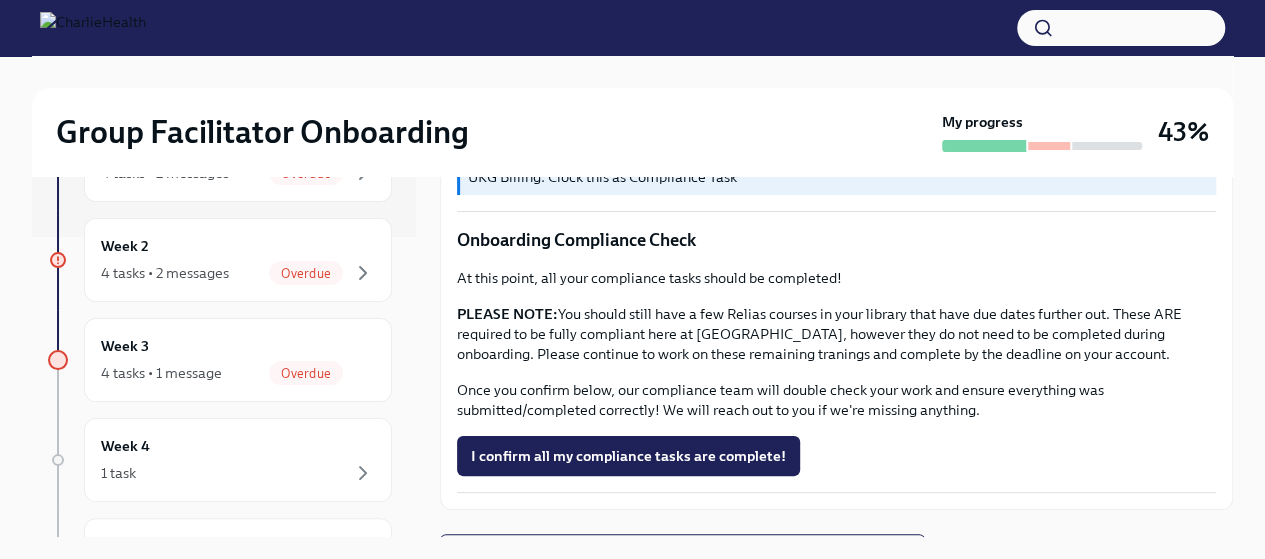 scroll, scrollTop: 1266, scrollLeft: 0, axis: vertical 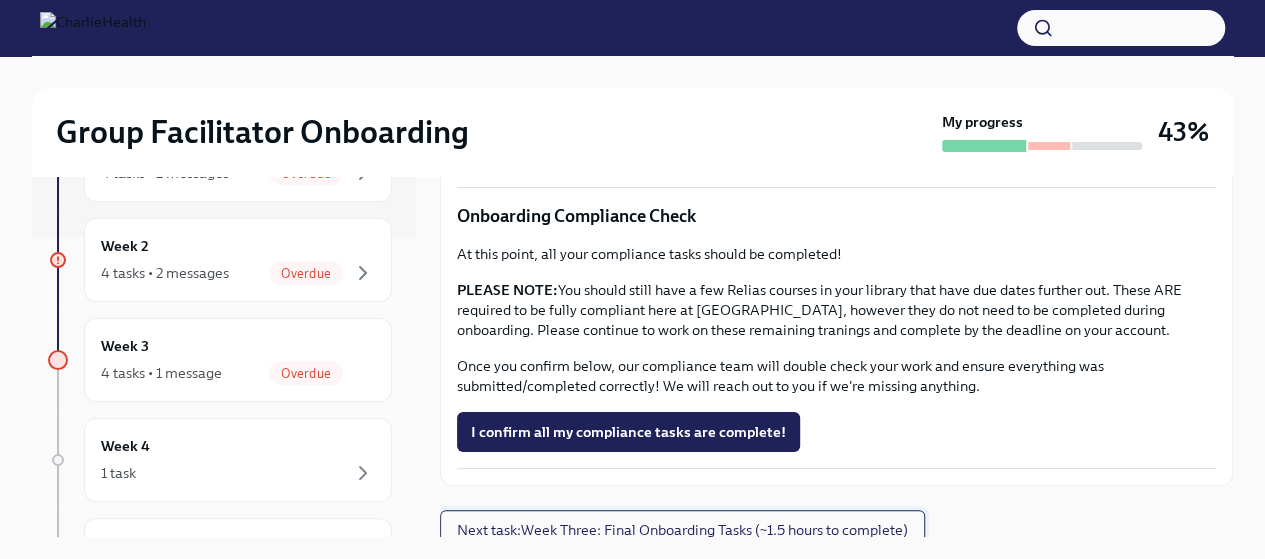 click on "Next task :  Week Three: Final Onboarding Tasks (~1.5 hours to complete)" at bounding box center [682, 530] 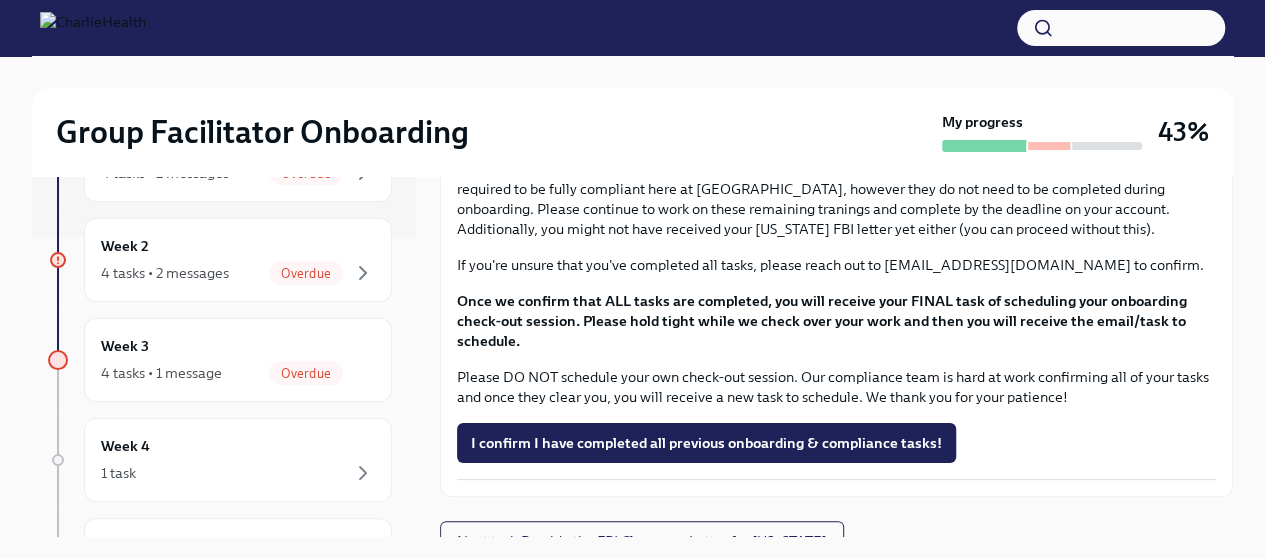 scroll, scrollTop: 1772, scrollLeft: 0, axis: vertical 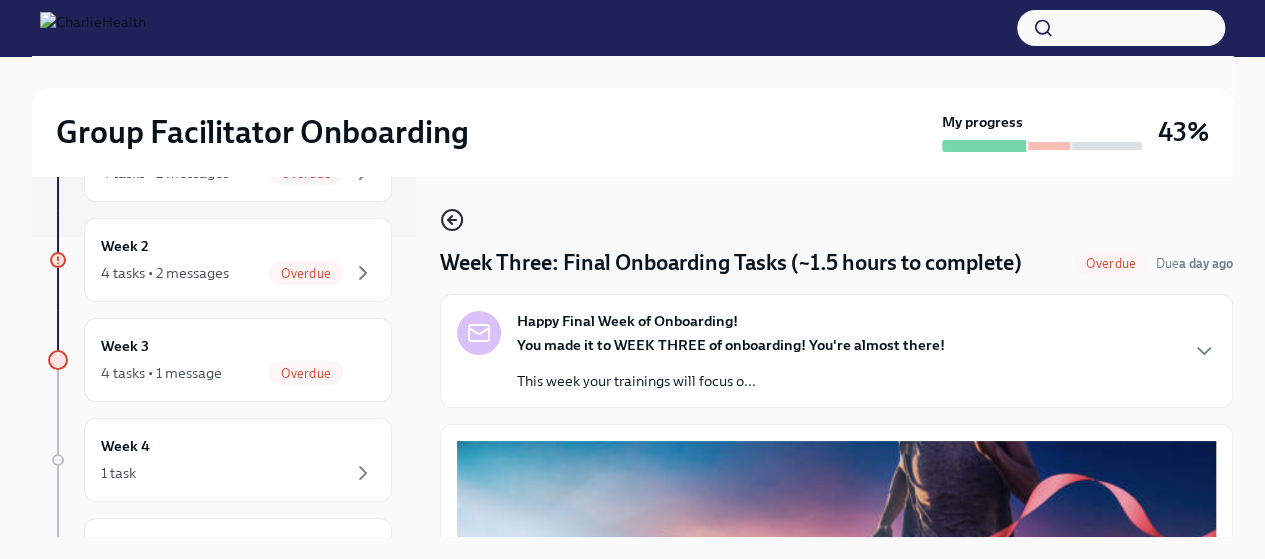 click 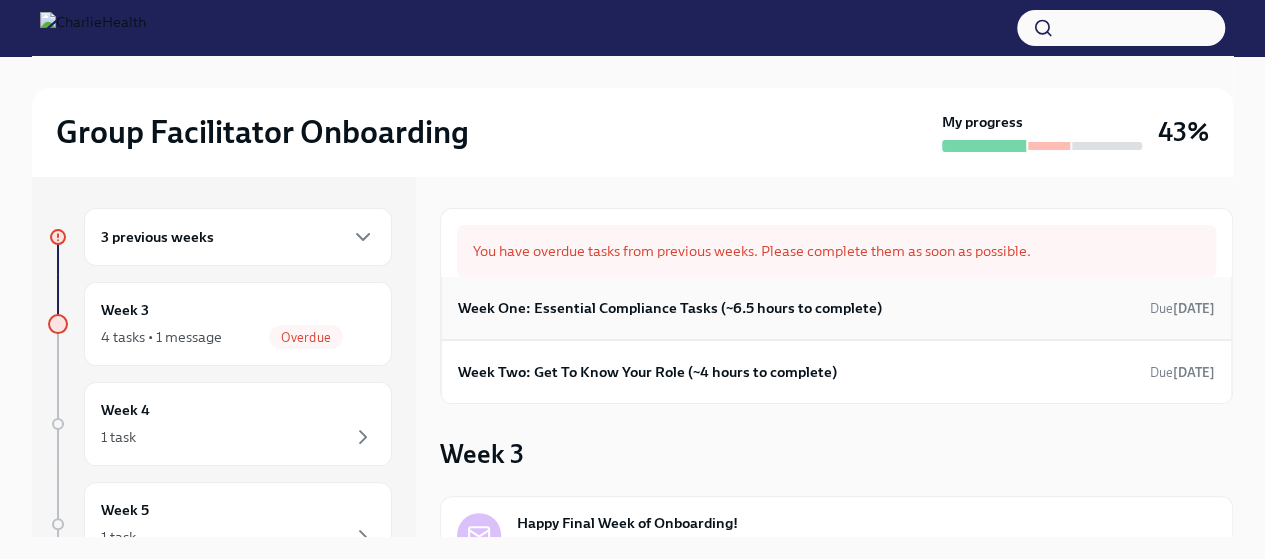 scroll, scrollTop: 300, scrollLeft: 0, axis: vertical 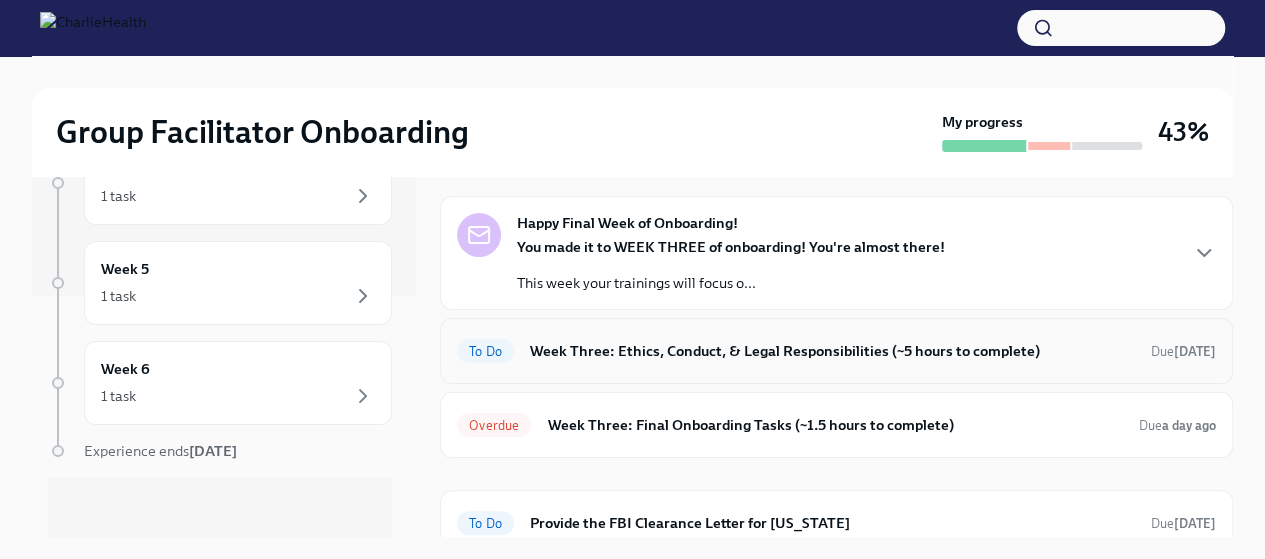 click on "Week Three: Ethics, Conduct, & Legal Responsibilities (~5 hours to complete)" at bounding box center (832, 351) 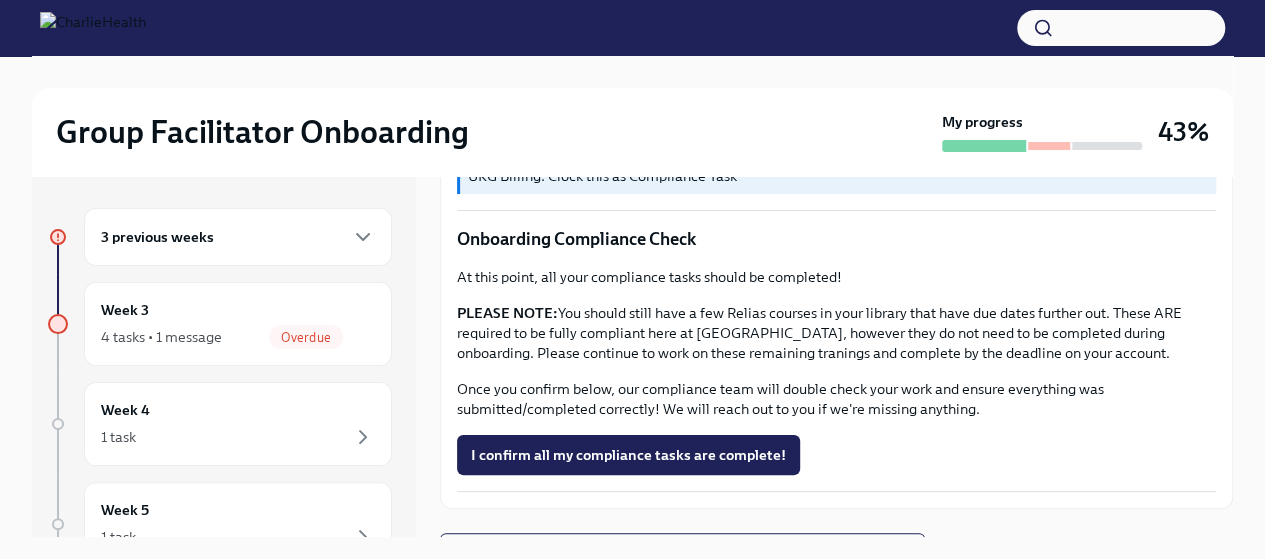 scroll, scrollTop: 1266, scrollLeft: 0, axis: vertical 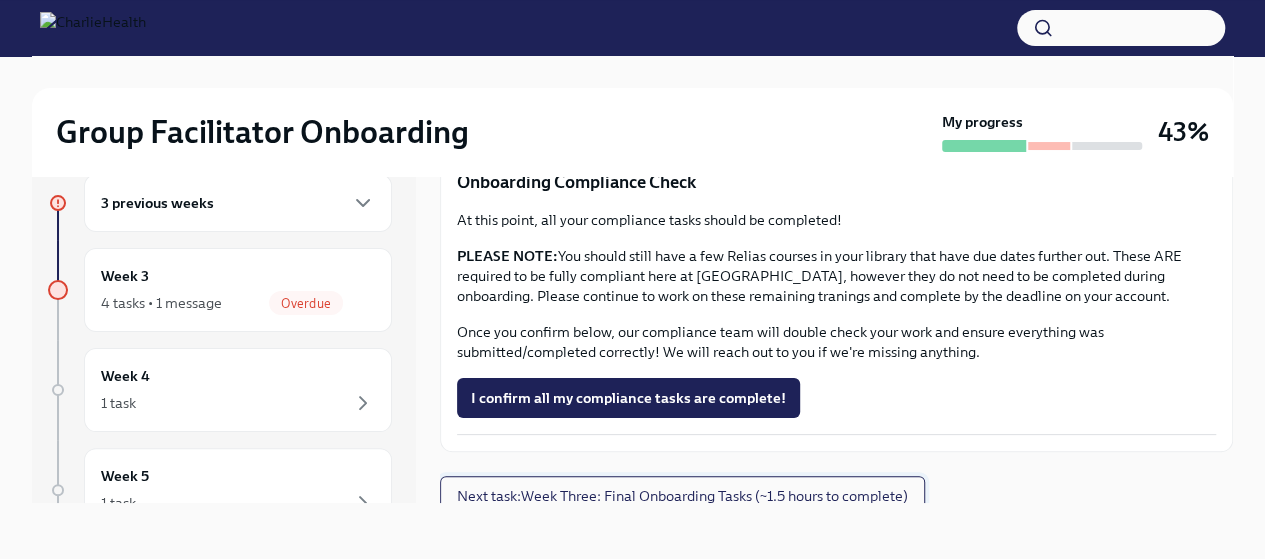 click on "Next task :  Week Three: Final Onboarding Tasks (~1.5 hours to complete)" at bounding box center [682, 496] 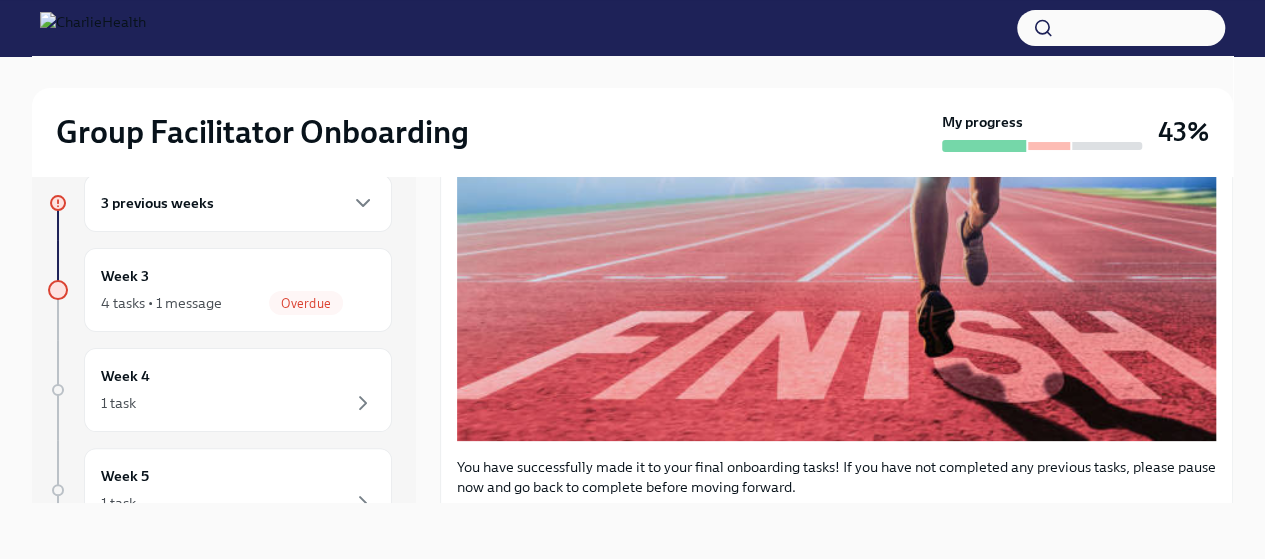 scroll, scrollTop: 372, scrollLeft: 0, axis: vertical 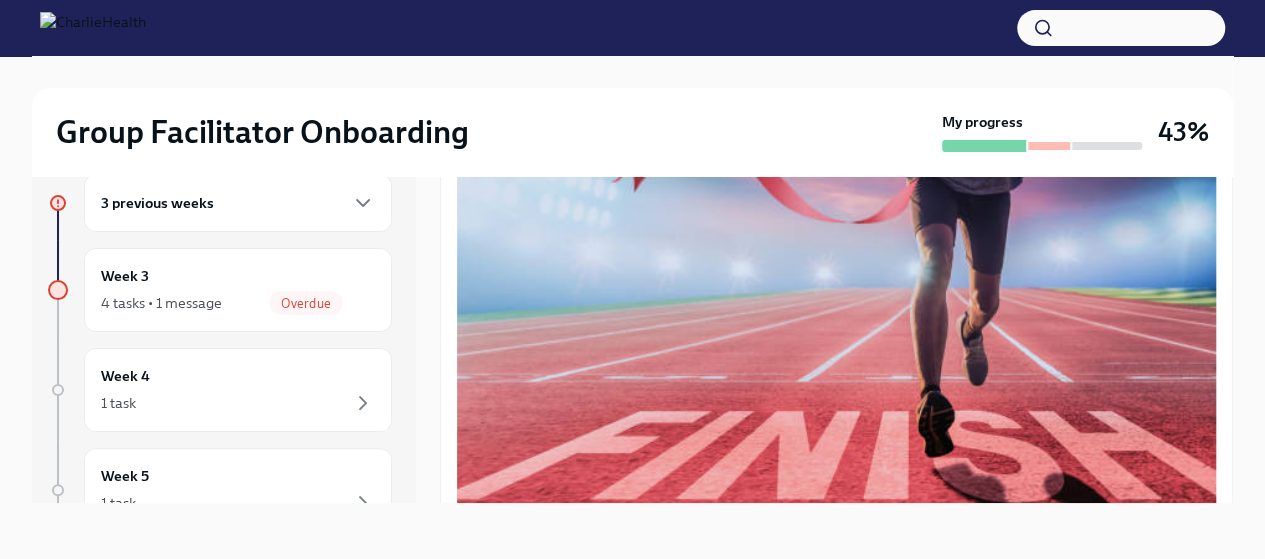 click on "3 previous weeks" at bounding box center (238, 203) 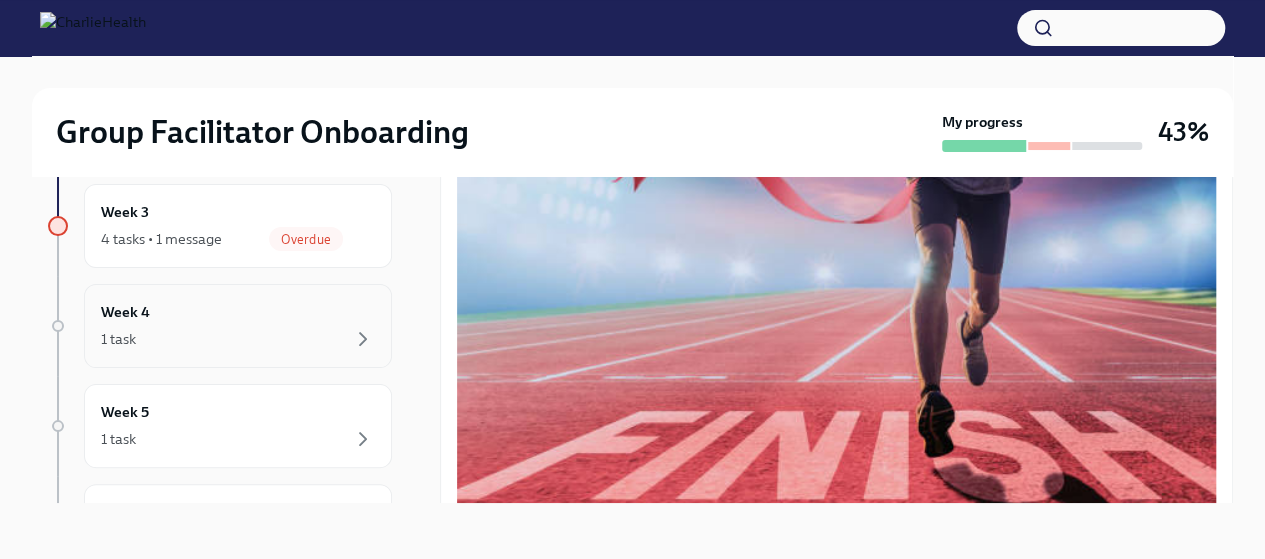 scroll, scrollTop: 300, scrollLeft: 0, axis: vertical 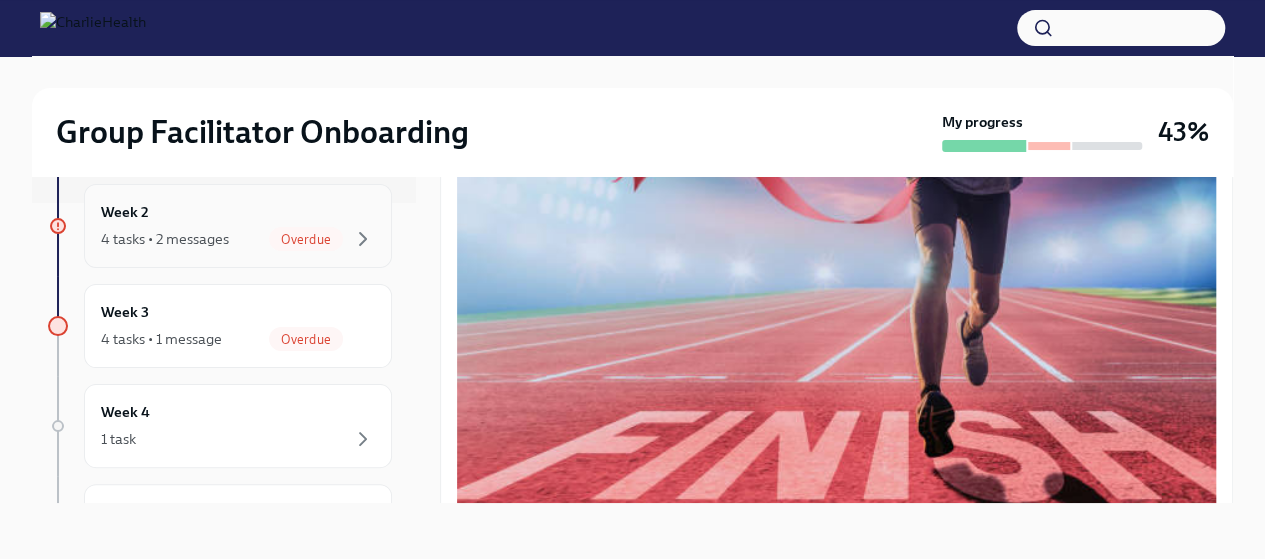 click on "Overdue" at bounding box center (306, 239) 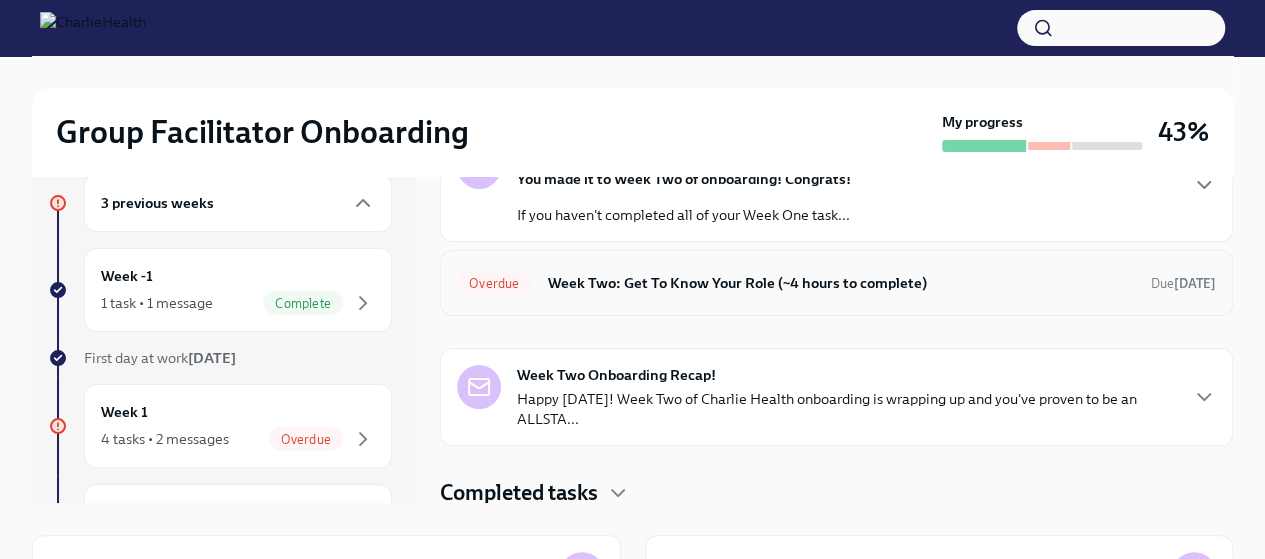 scroll, scrollTop: 108, scrollLeft: 0, axis: vertical 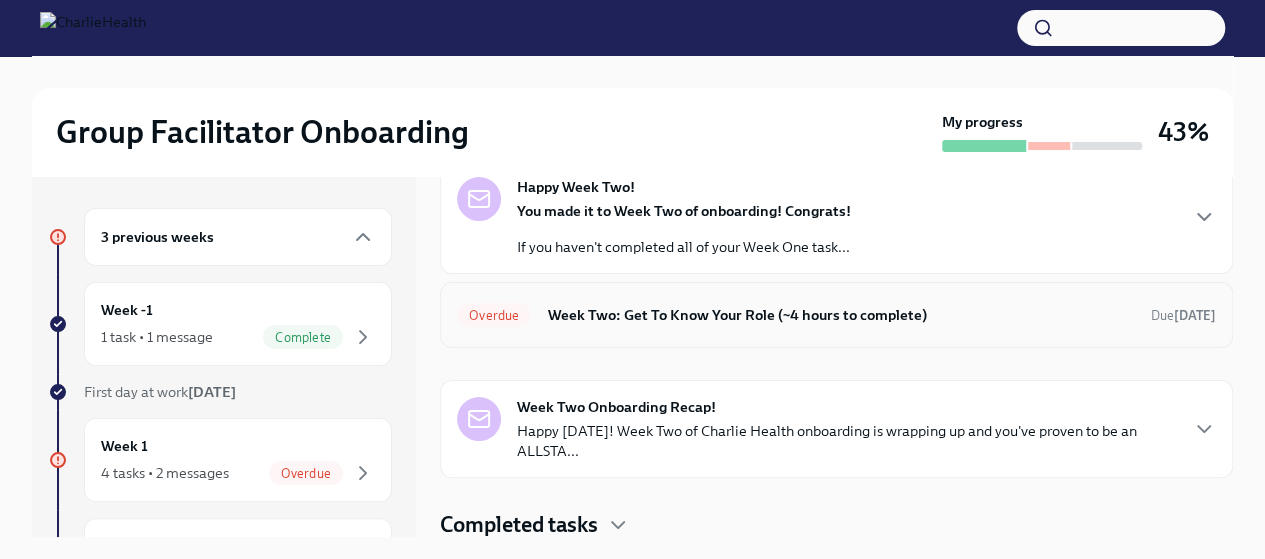 click on "Overdue Week Two: Get To Know Your Role (~4 hours to complete) Due  [DATE]" at bounding box center [836, 315] 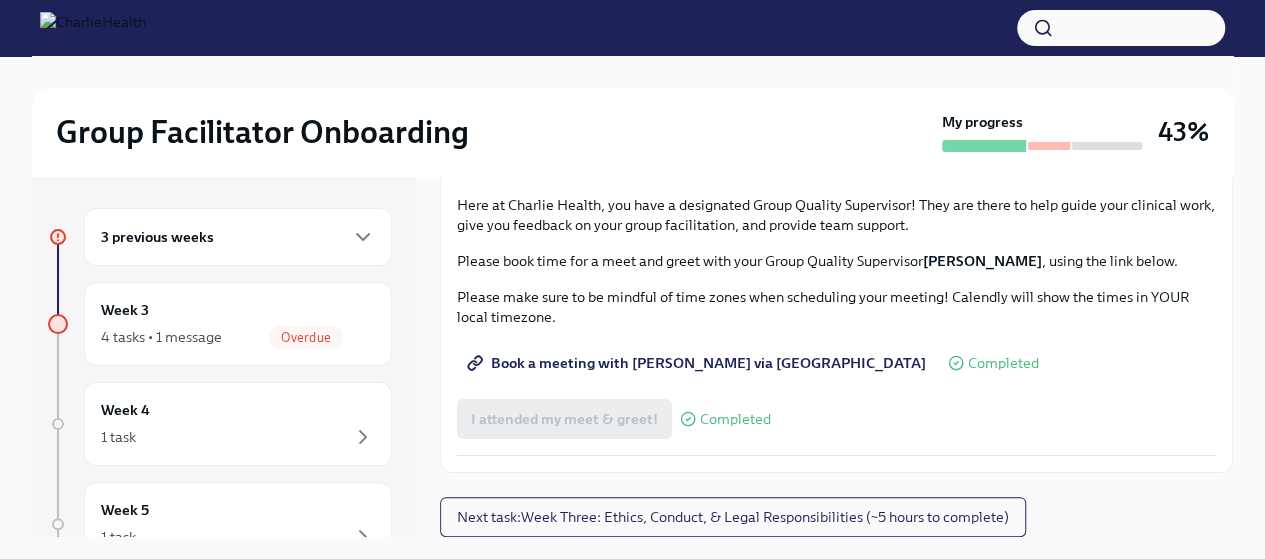 scroll, scrollTop: 1990, scrollLeft: 0, axis: vertical 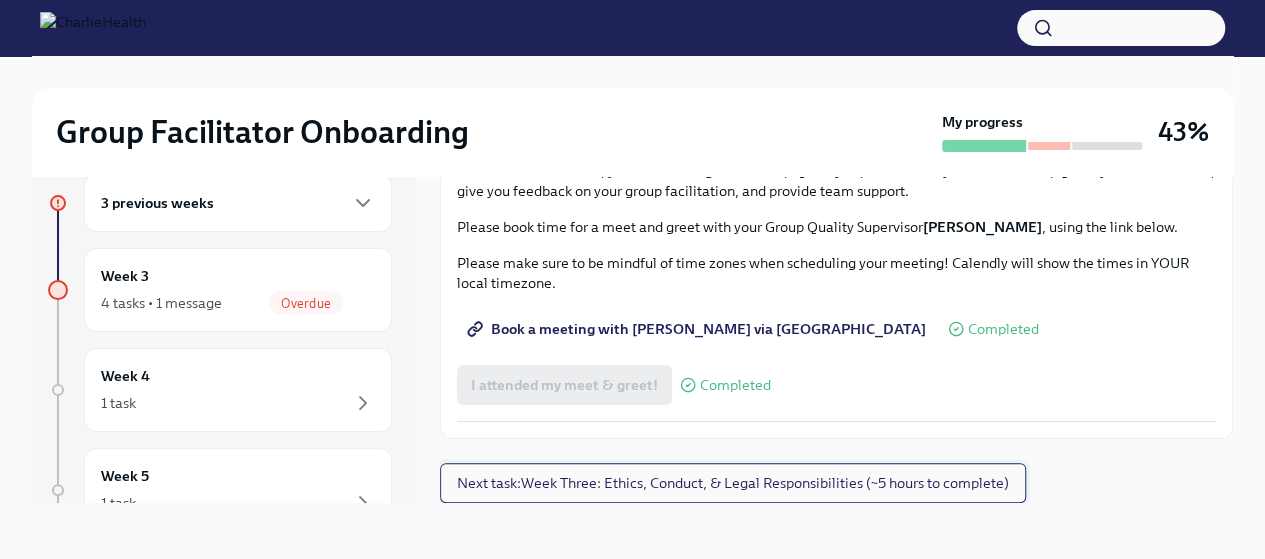 click on "Next task :  Week Three: Ethics, Conduct, & Legal Responsibilities (~5 hours to complete)" at bounding box center (733, 483) 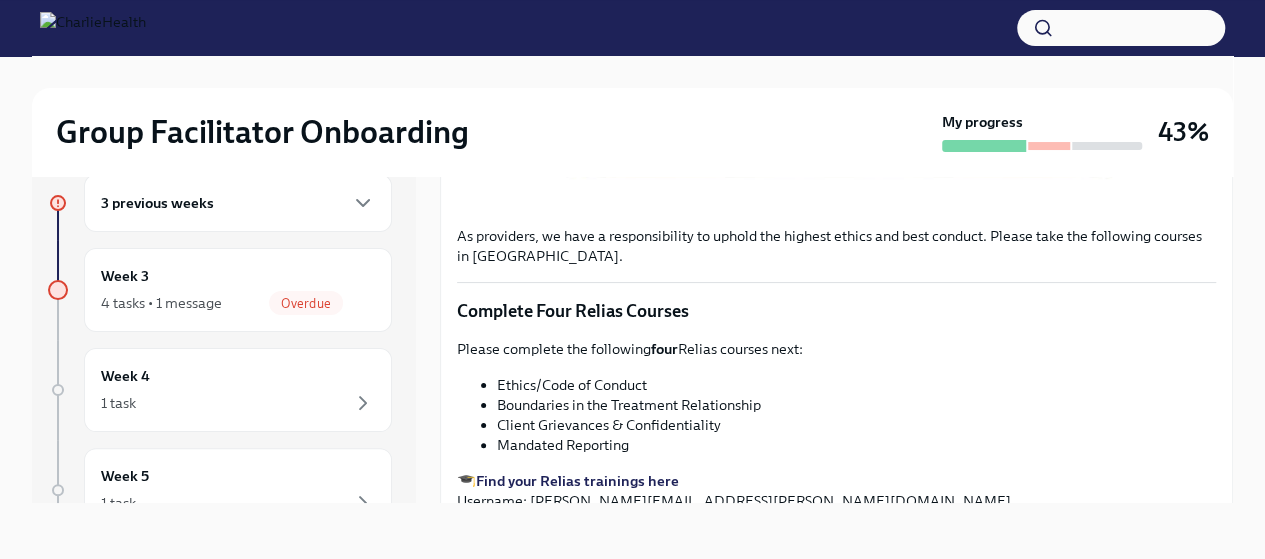 scroll, scrollTop: 900, scrollLeft: 0, axis: vertical 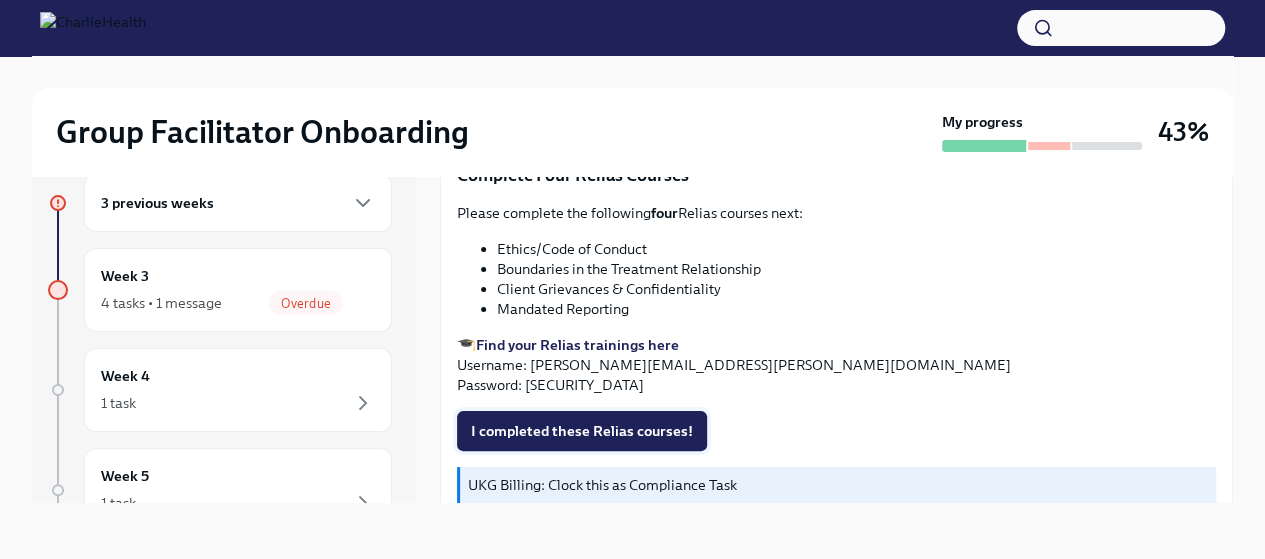 click on "I completed these Relias courses!" at bounding box center (582, 431) 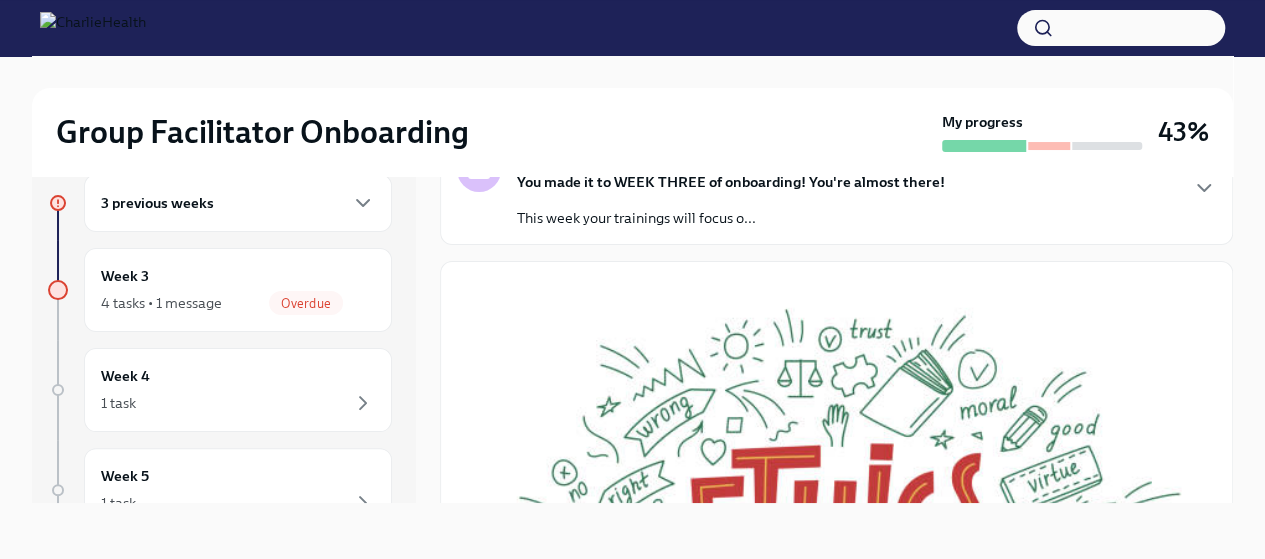 scroll, scrollTop: 0, scrollLeft: 0, axis: both 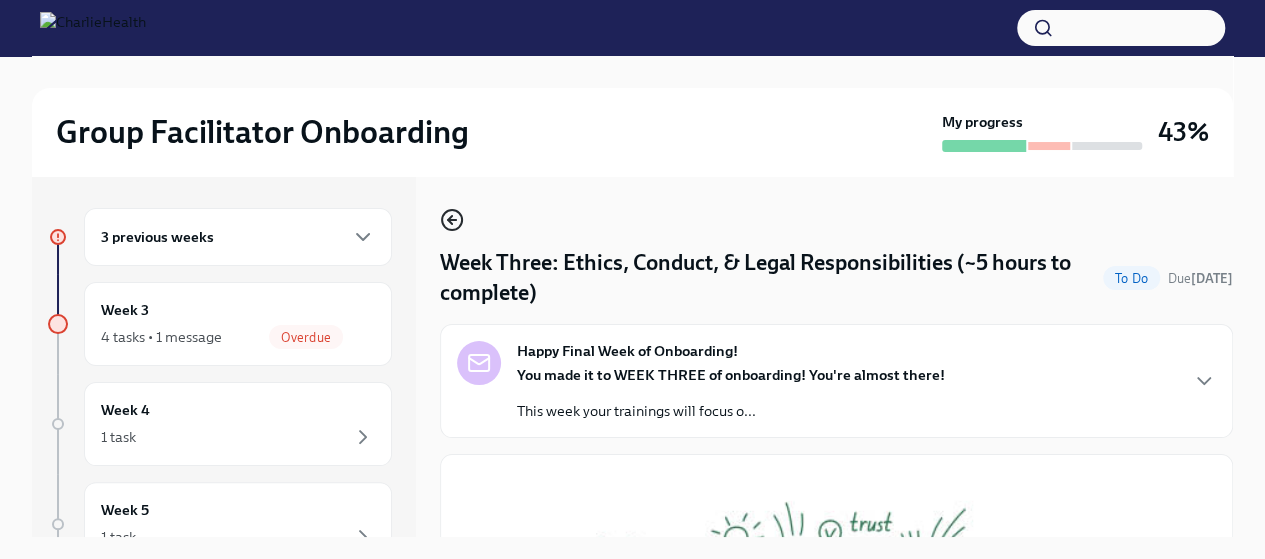 click 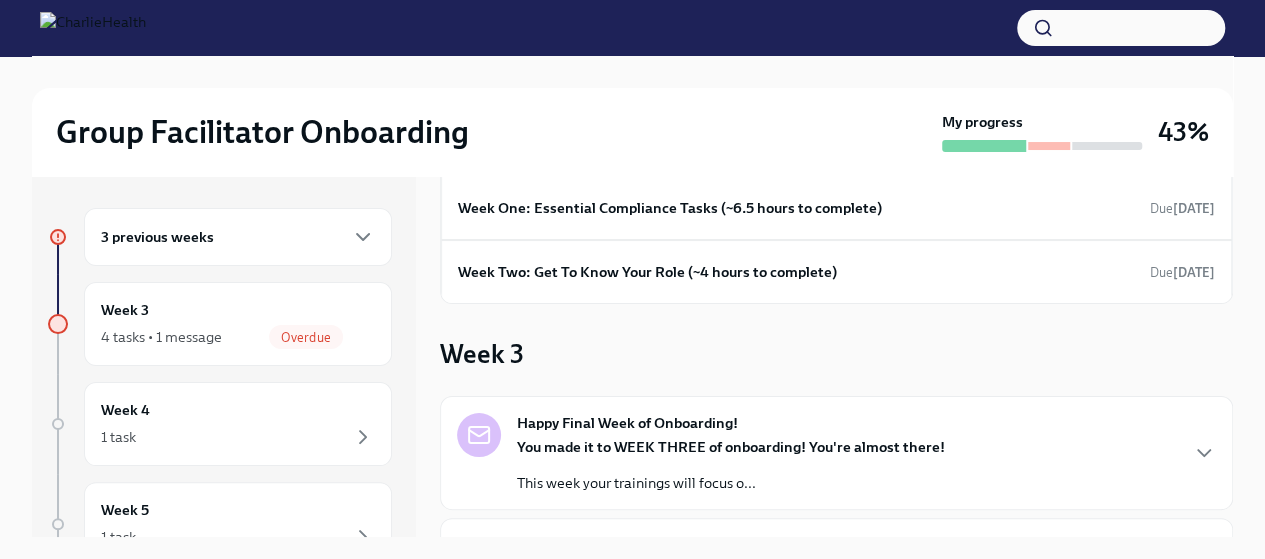 scroll, scrollTop: 300, scrollLeft: 0, axis: vertical 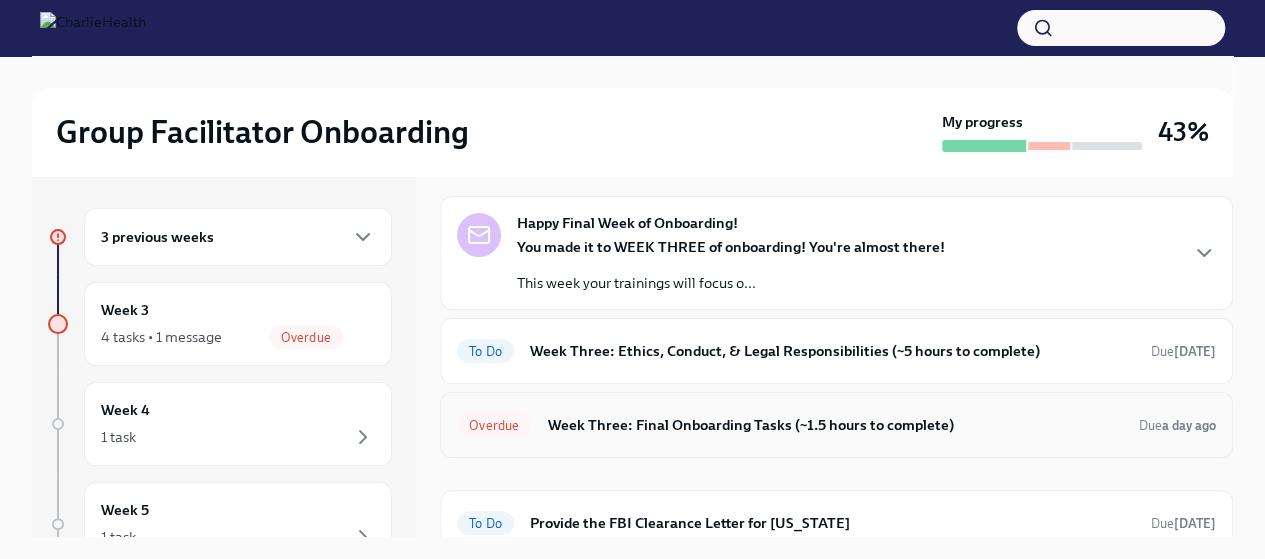 click on "Week Three: Final Onboarding Tasks (~1.5 hours to complete)" at bounding box center [835, 425] 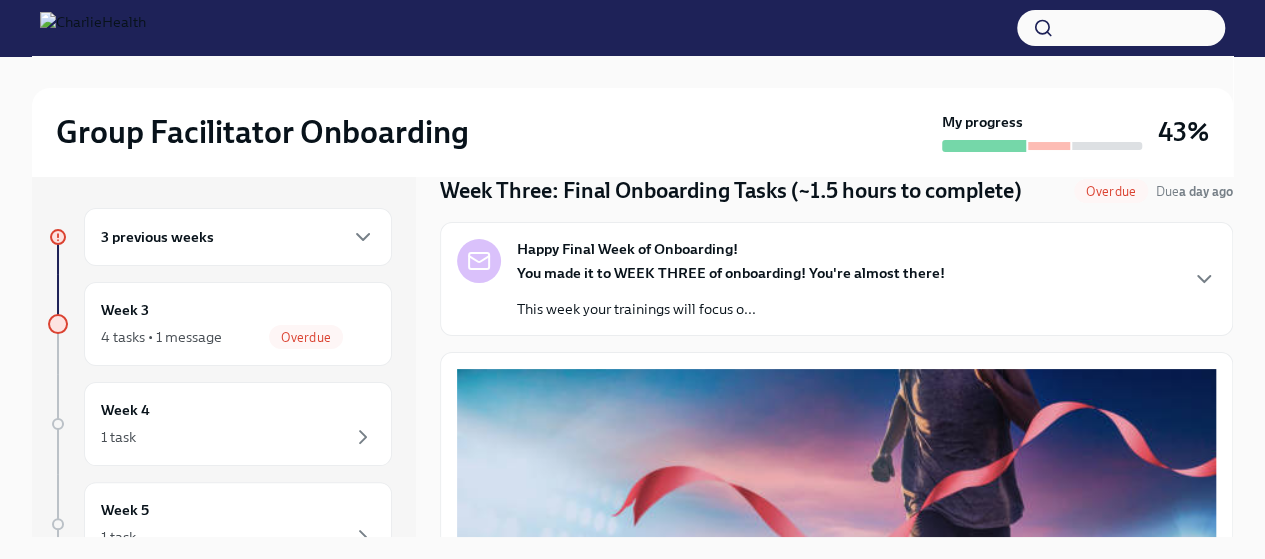 scroll, scrollTop: 0, scrollLeft: 0, axis: both 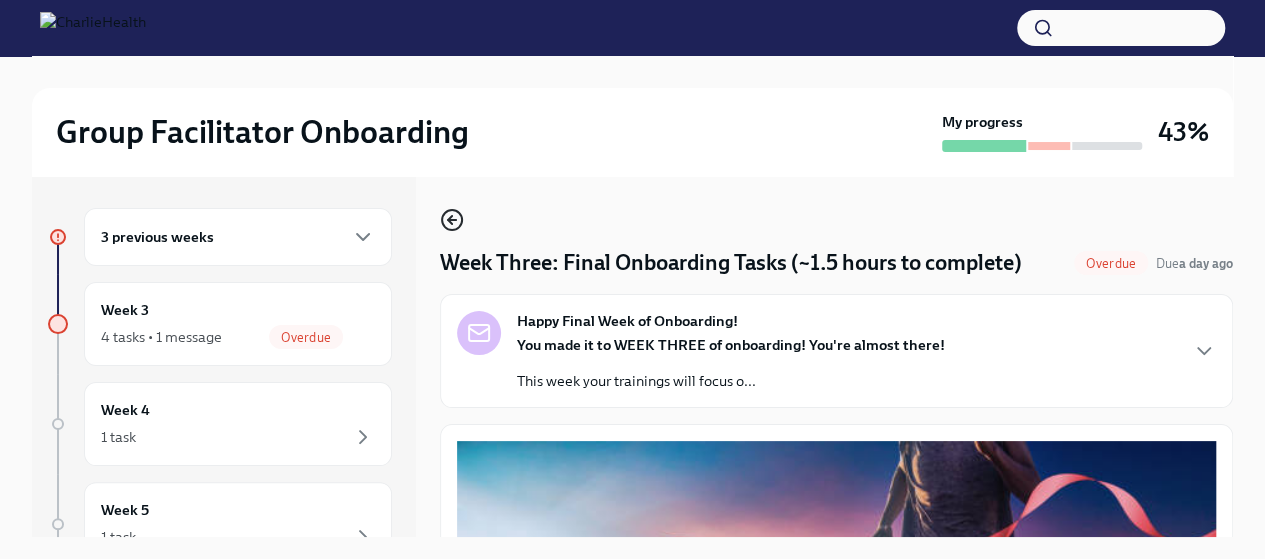 click 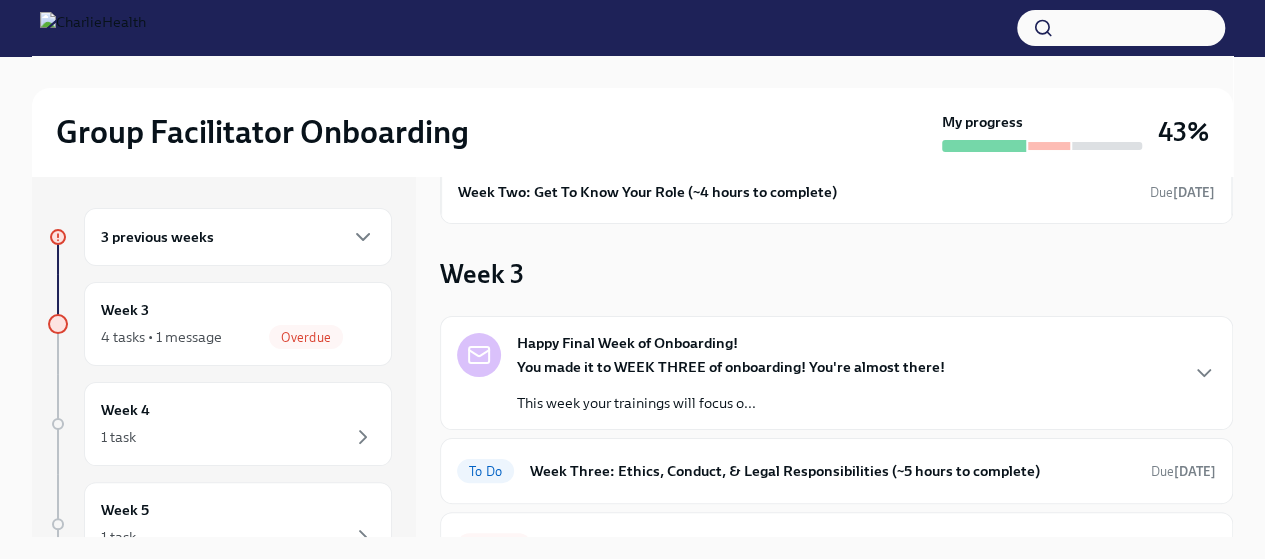scroll, scrollTop: 176, scrollLeft: 0, axis: vertical 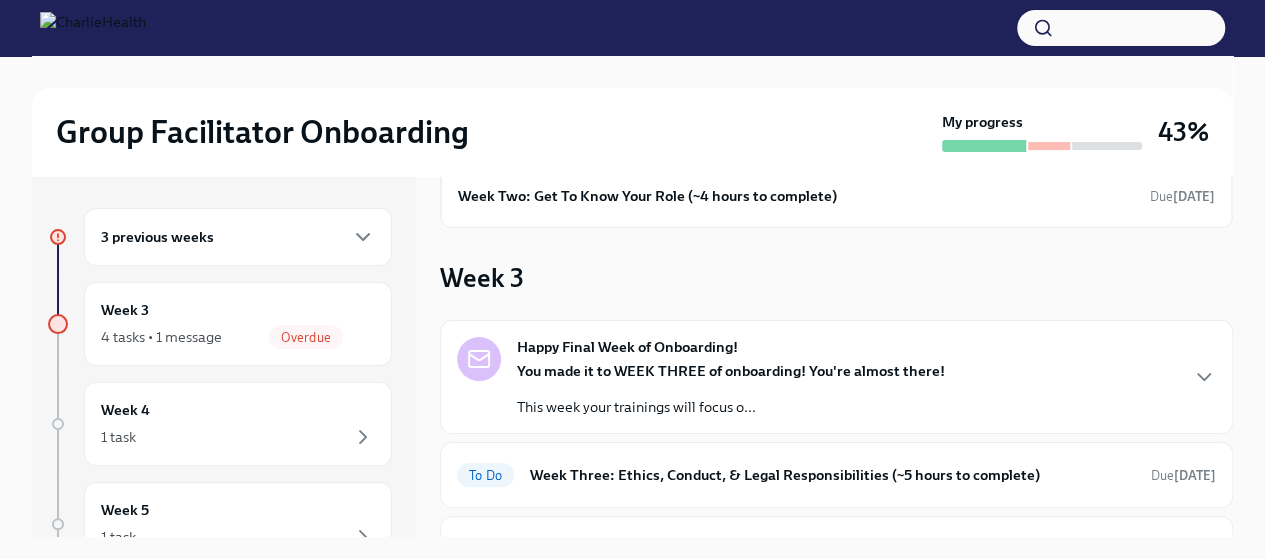 click on "You made it to WEEK THREE of onboarding! You're almost there!" at bounding box center [731, 371] 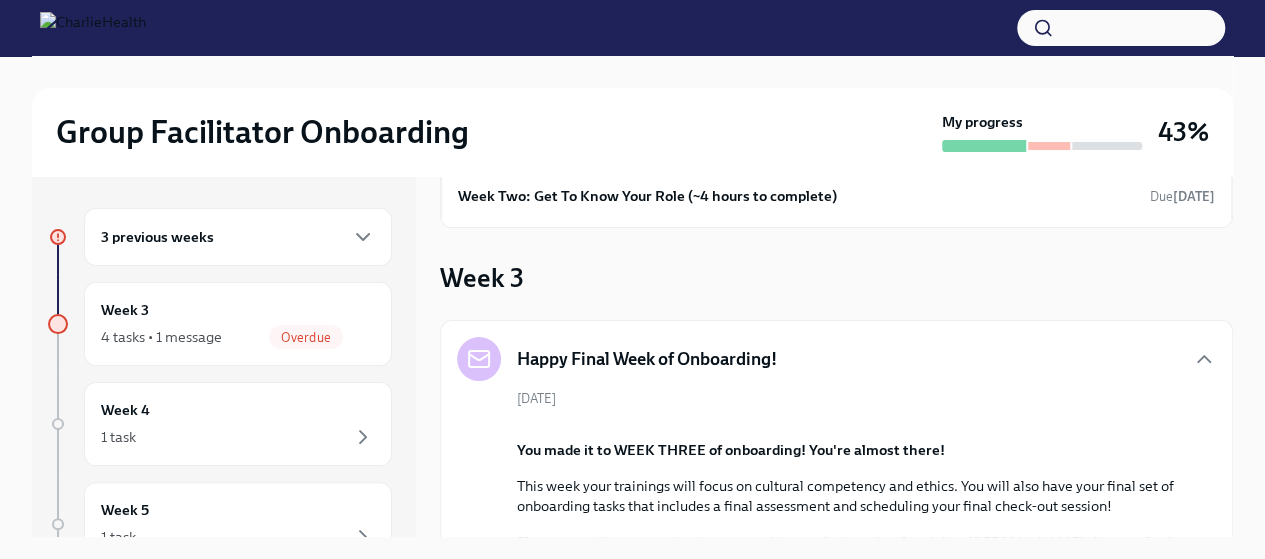 click on "Happy Final Week of Onboarding!" at bounding box center (836, 359) 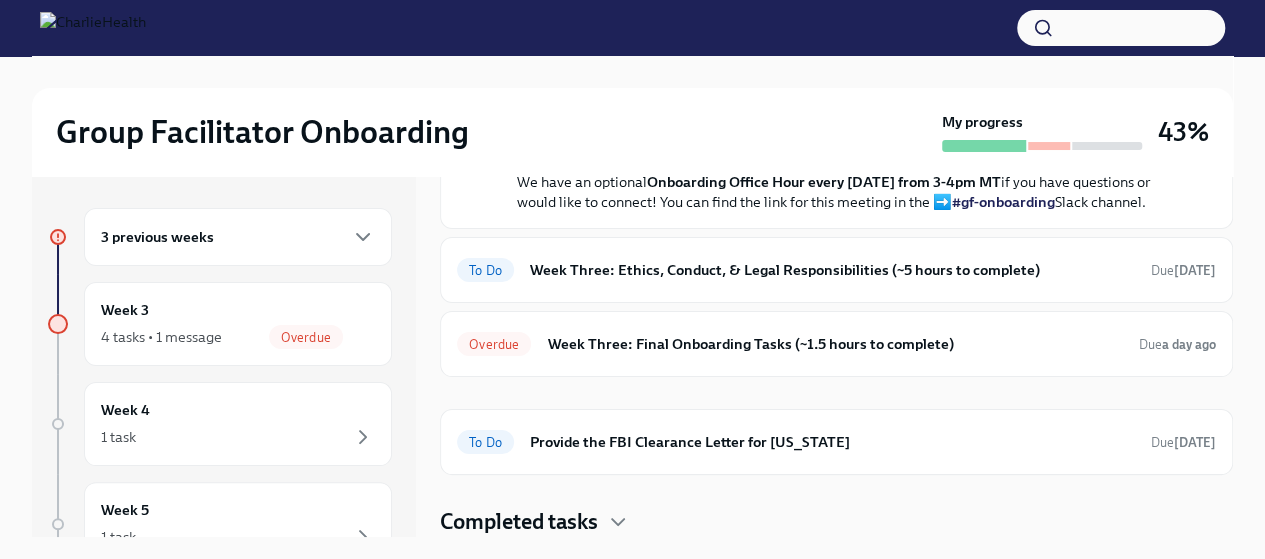 scroll, scrollTop: 1076, scrollLeft: 0, axis: vertical 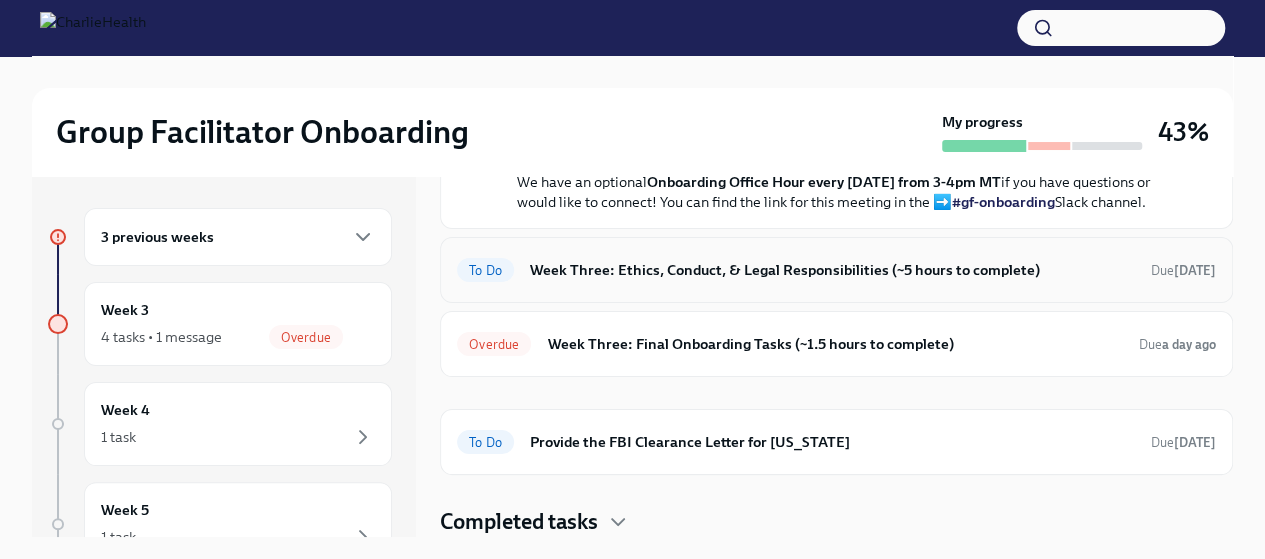click on "To Do" at bounding box center (485, 270) 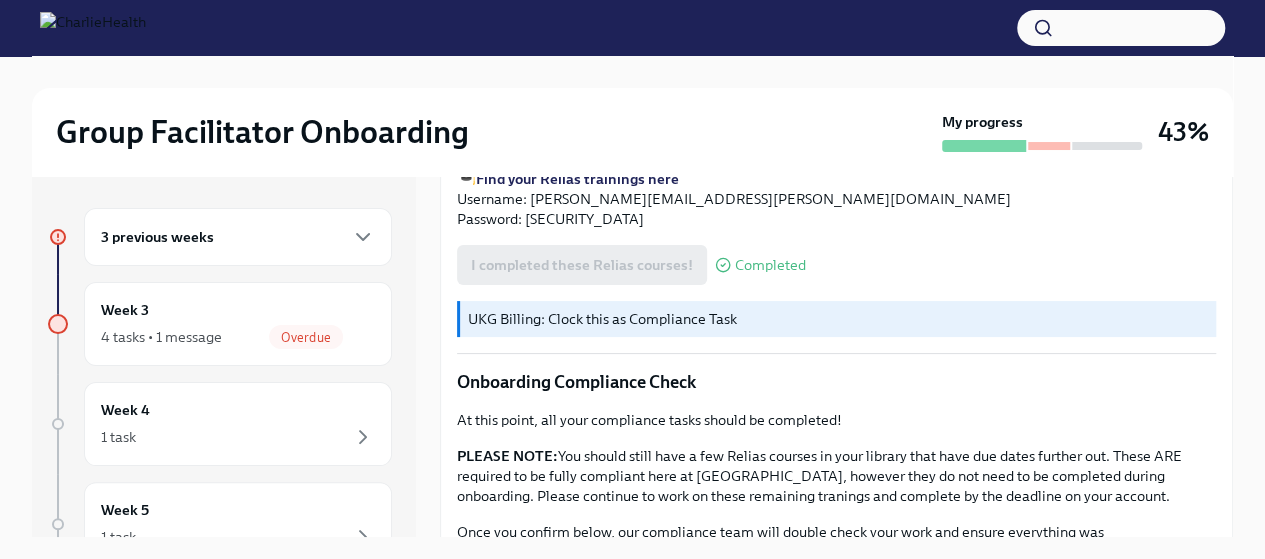 scroll, scrollTop: 1266, scrollLeft: 0, axis: vertical 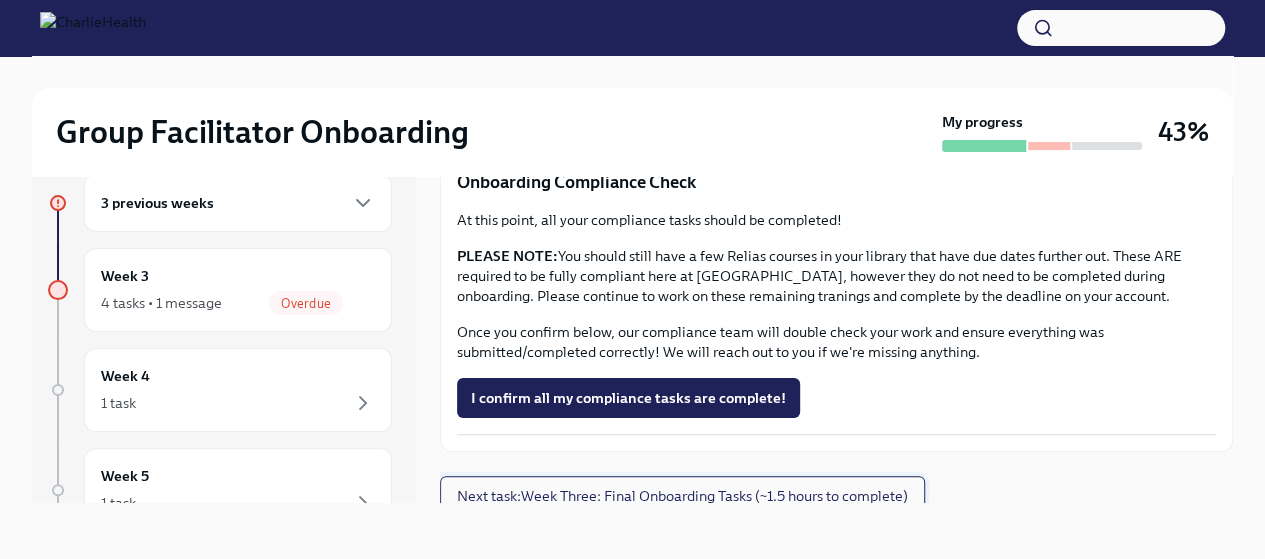 click on "Next task :  Week Three: Final Onboarding Tasks (~1.5 hours to complete)" at bounding box center [682, 496] 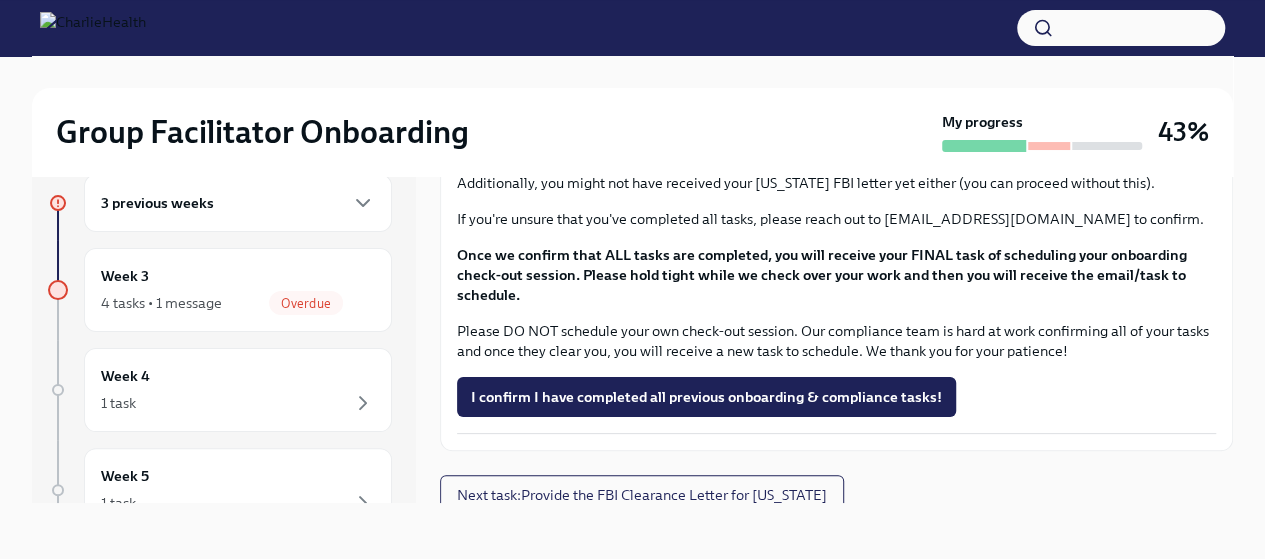 scroll, scrollTop: 1372, scrollLeft: 0, axis: vertical 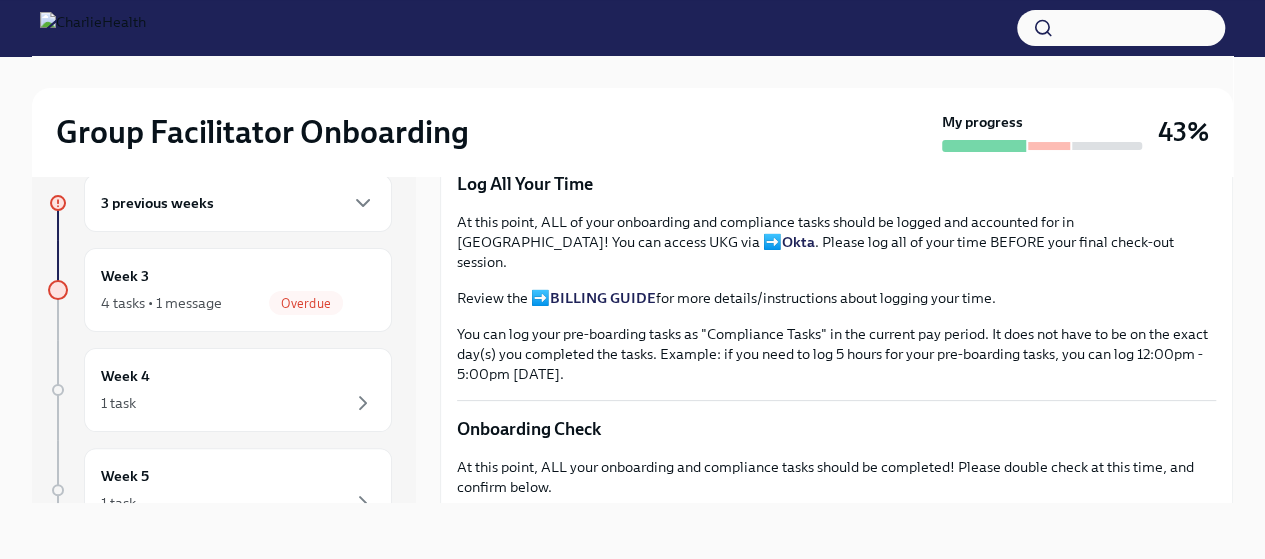 click at bounding box center (1049, 146) 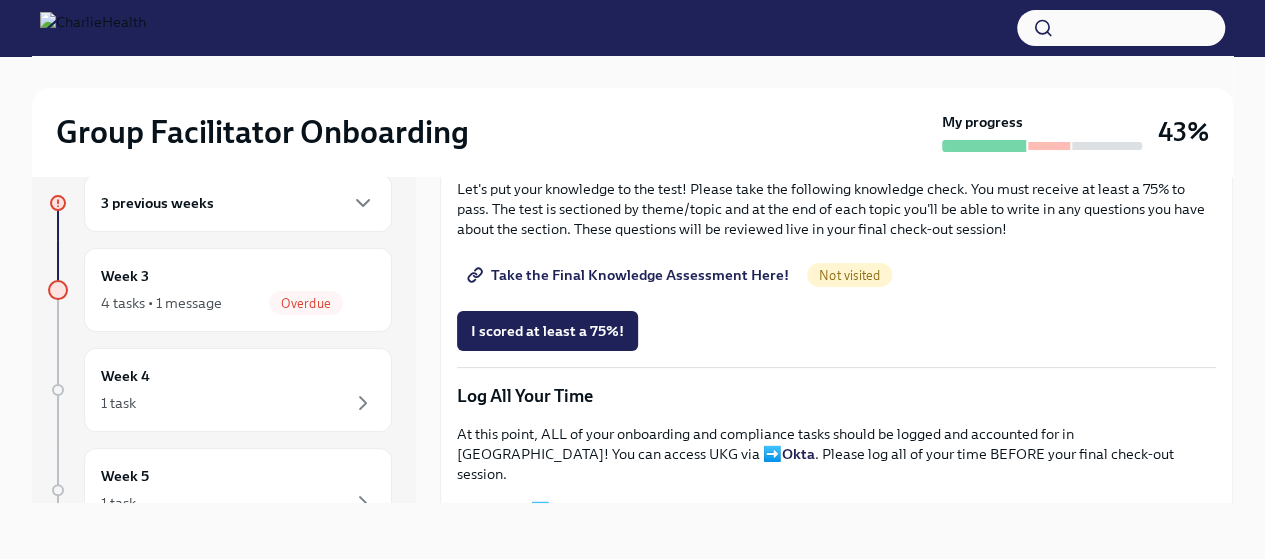 scroll, scrollTop: 972, scrollLeft: 0, axis: vertical 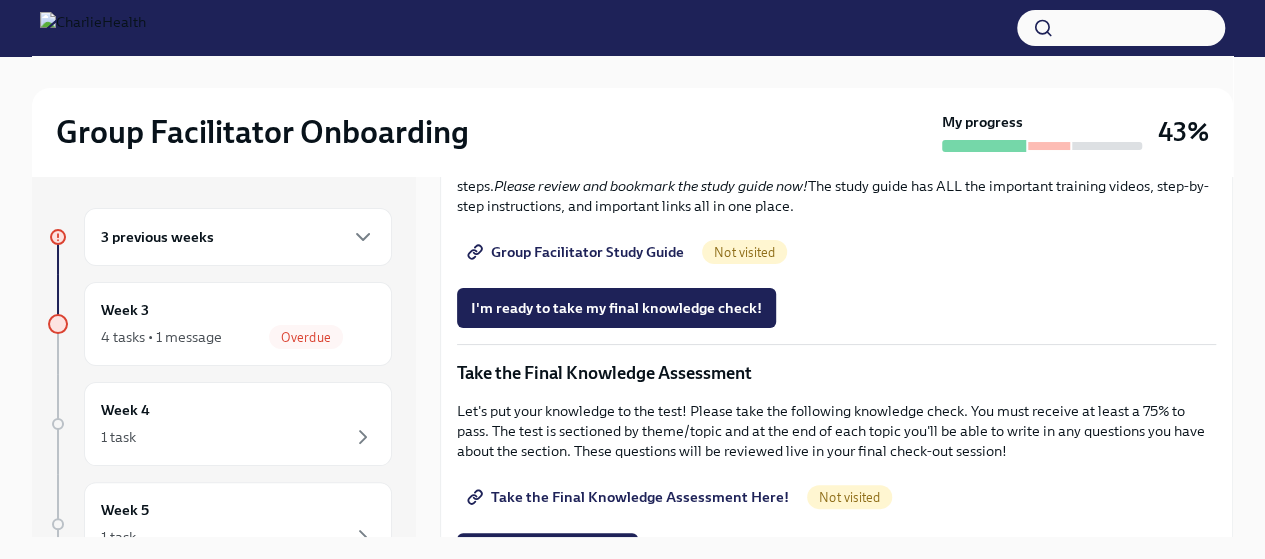 click on "3 previous weeks" at bounding box center (238, 237) 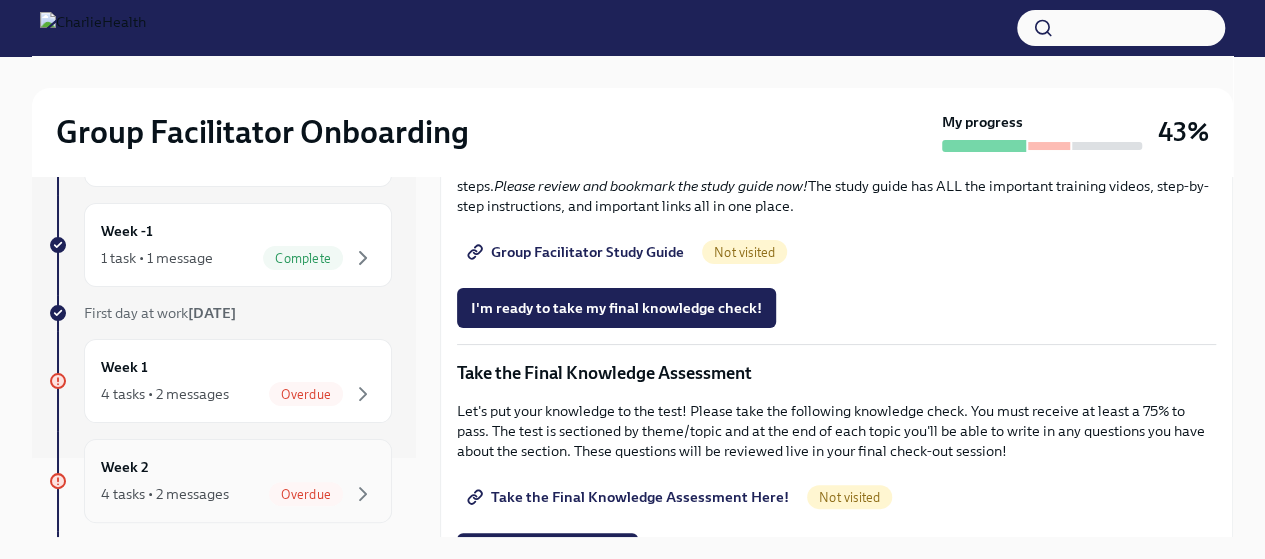 scroll, scrollTop: 0, scrollLeft: 0, axis: both 